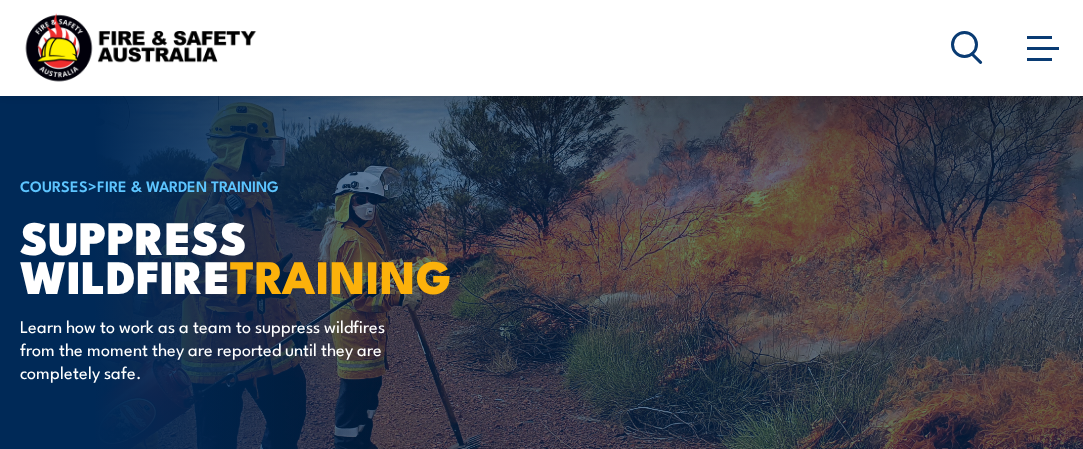 scroll, scrollTop: 246, scrollLeft: 0, axis: vertical 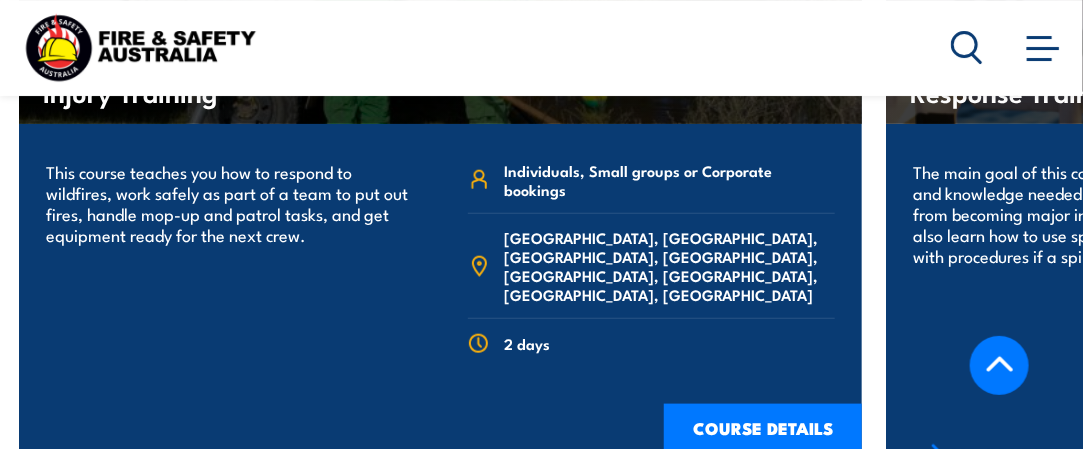 click on "COURSE DETAILS" at bounding box center (763, 430) 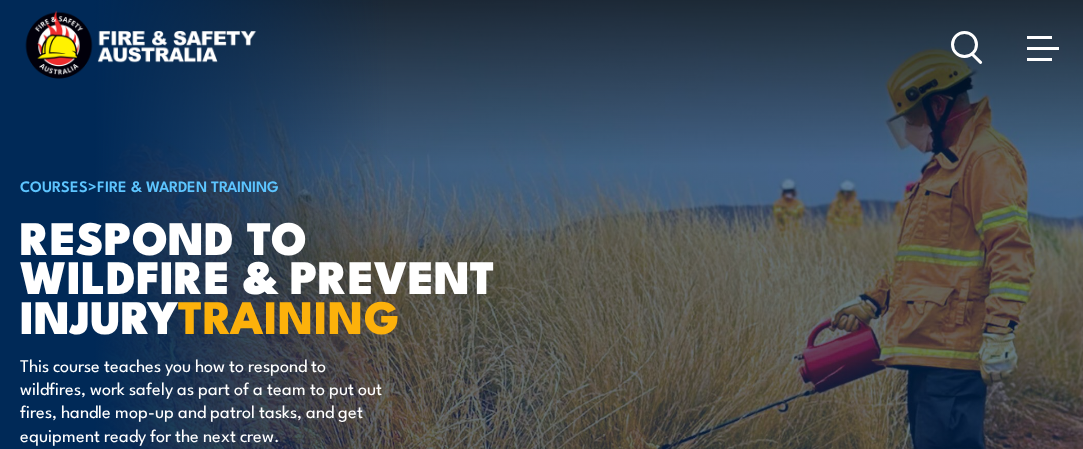 scroll, scrollTop: 0, scrollLeft: 0, axis: both 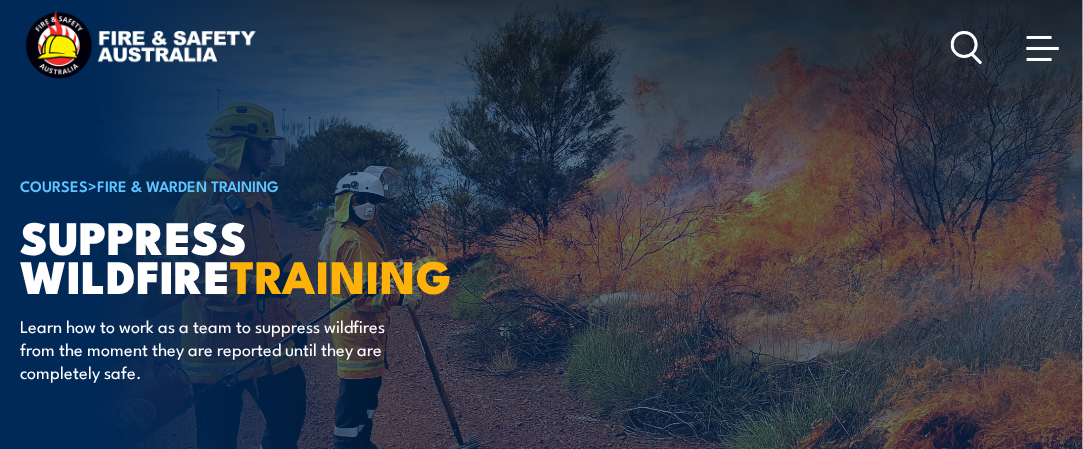 click 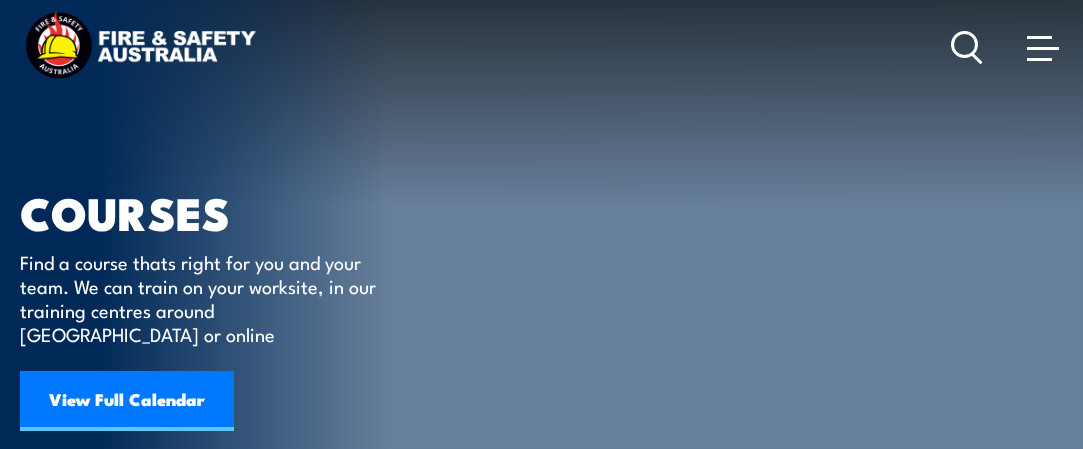 scroll, scrollTop: 0, scrollLeft: 0, axis: both 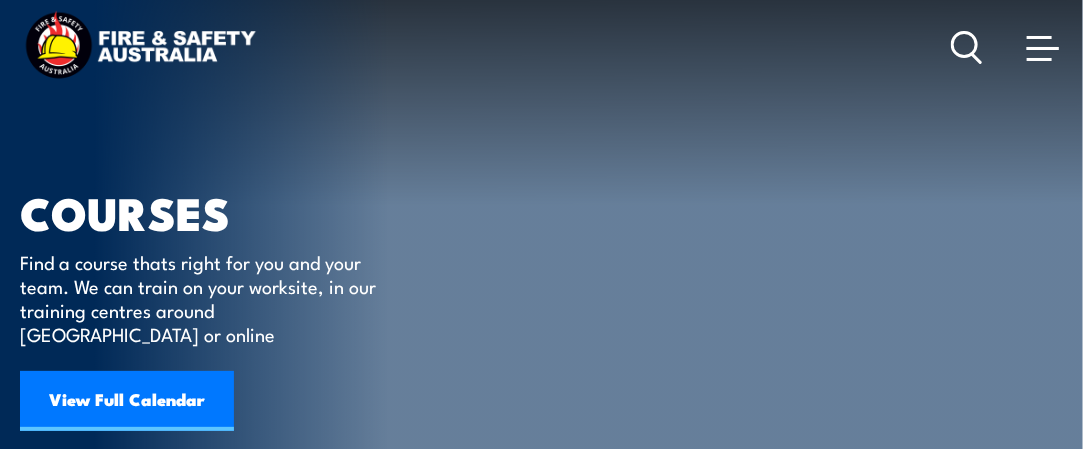 click on "View Full Calendar" at bounding box center (127, 401) 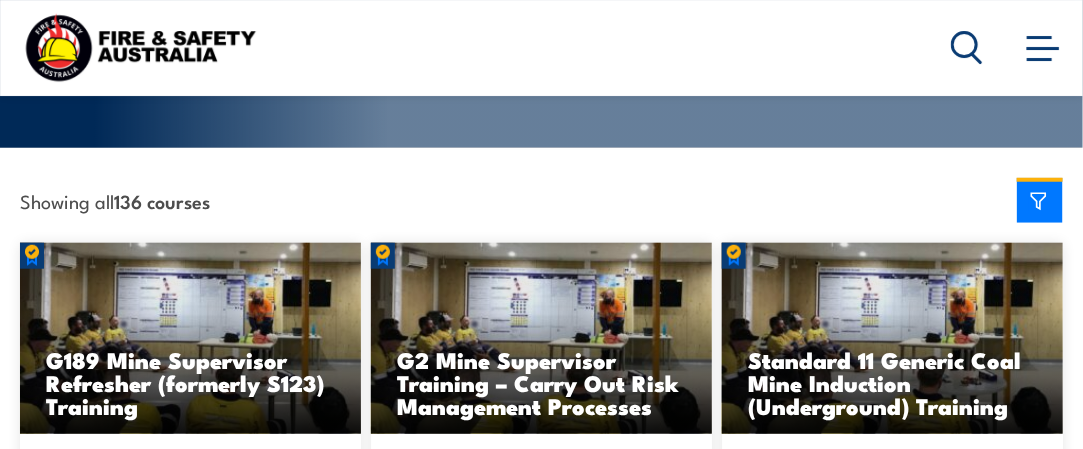 scroll, scrollTop: 700, scrollLeft: 0, axis: vertical 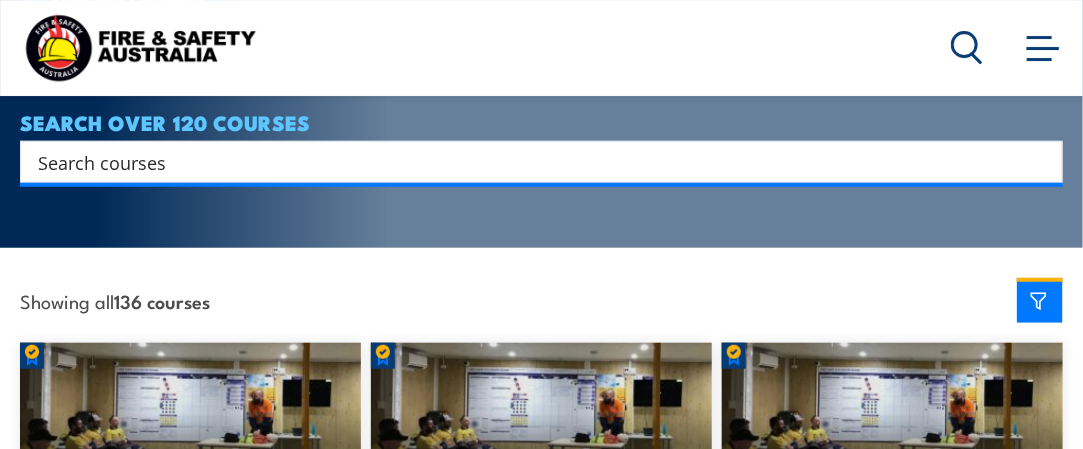 click at bounding box center [528, 162] 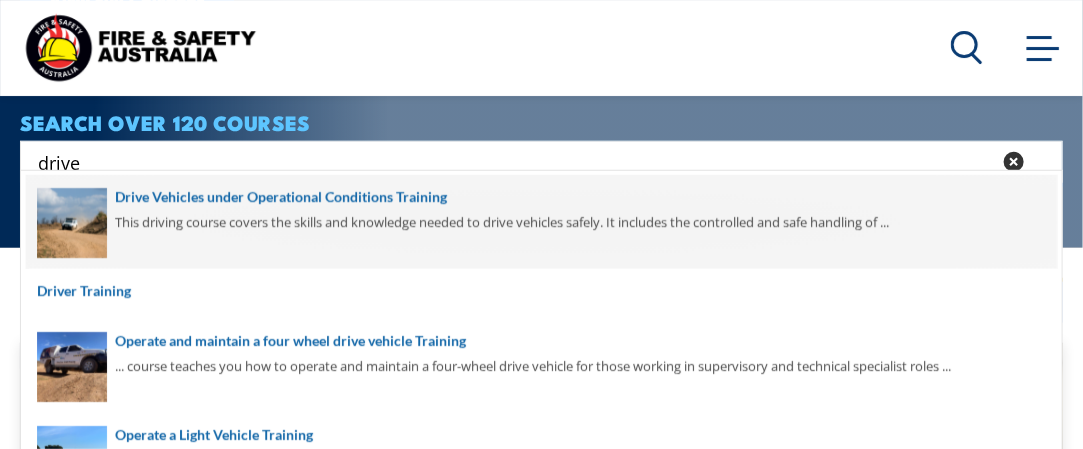 type on "drive" 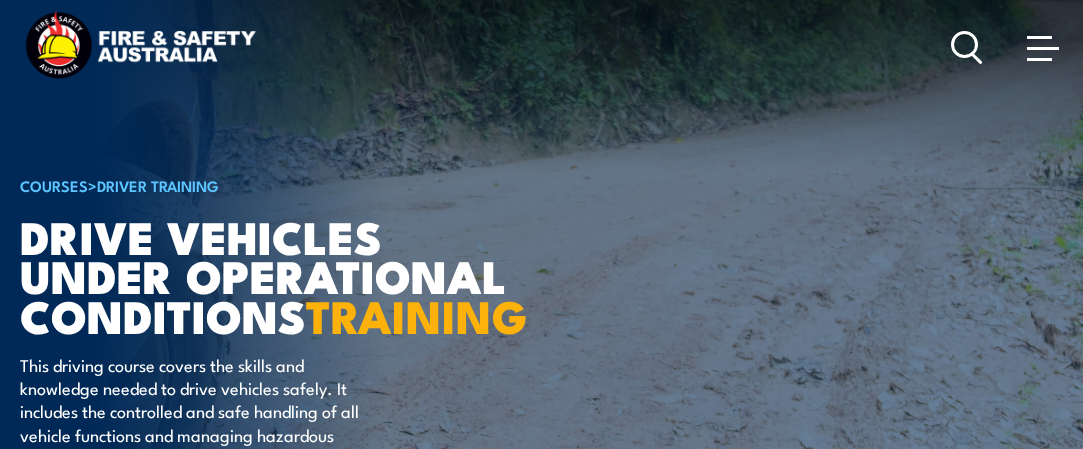 scroll, scrollTop: 0, scrollLeft: 0, axis: both 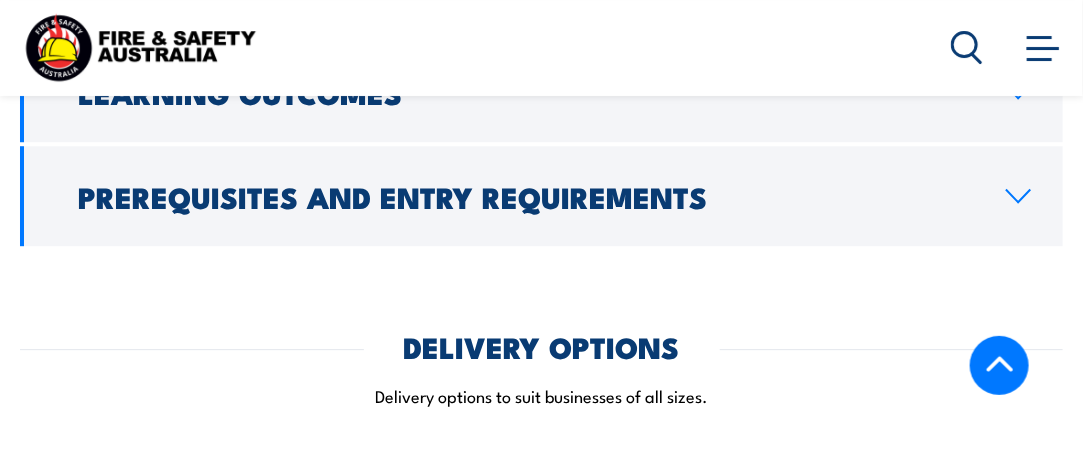 click on "Prerequisites and Entry Requirements" at bounding box center (541, 196) 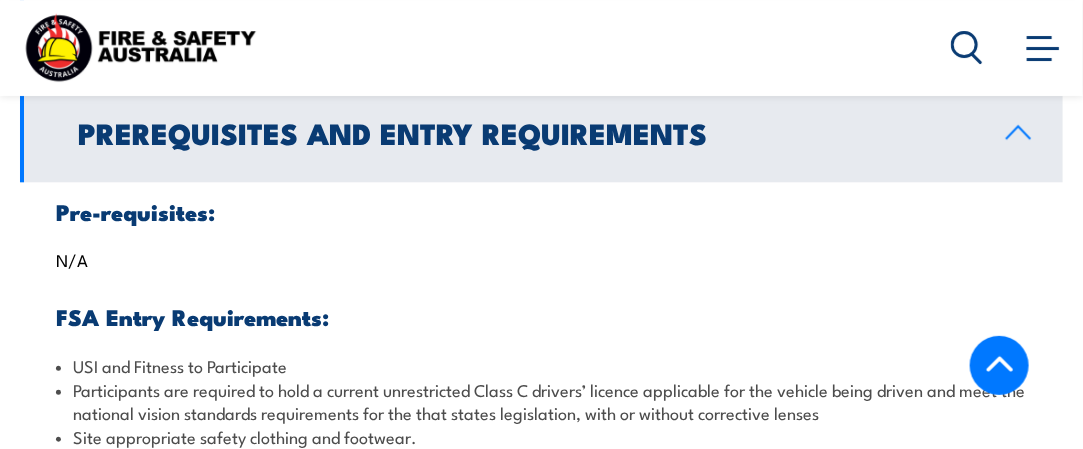 scroll, scrollTop: 1484, scrollLeft: 0, axis: vertical 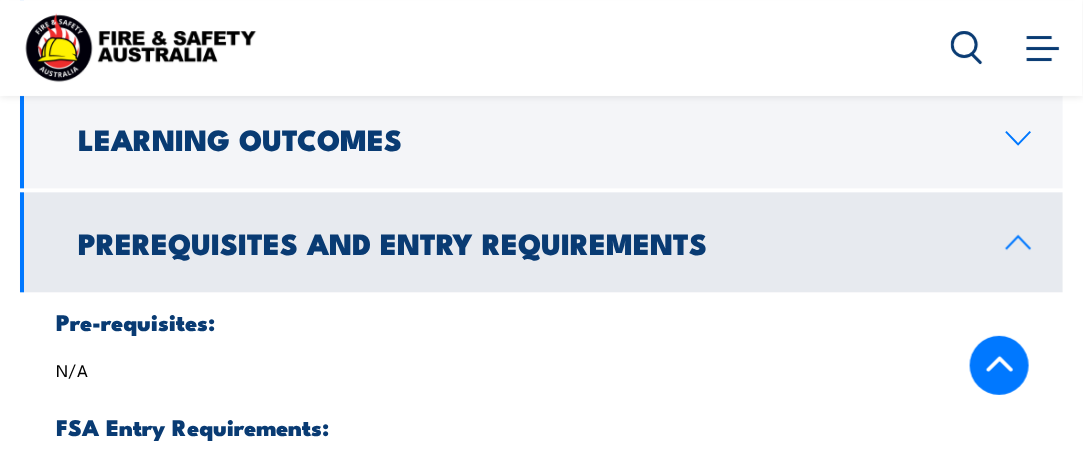 click on "Prerequisites and Entry Requirements" at bounding box center [526, 242] 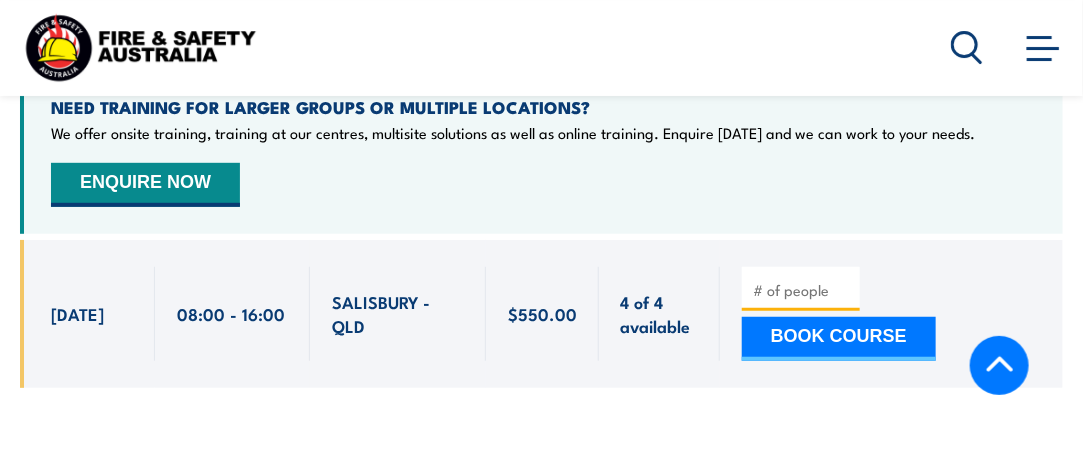 scroll, scrollTop: 2884, scrollLeft: 0, axis: vertical 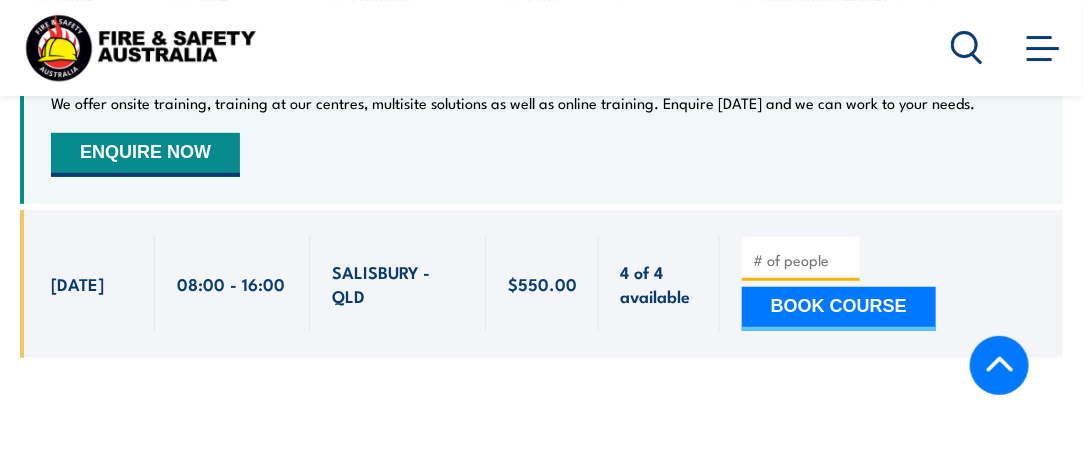 click 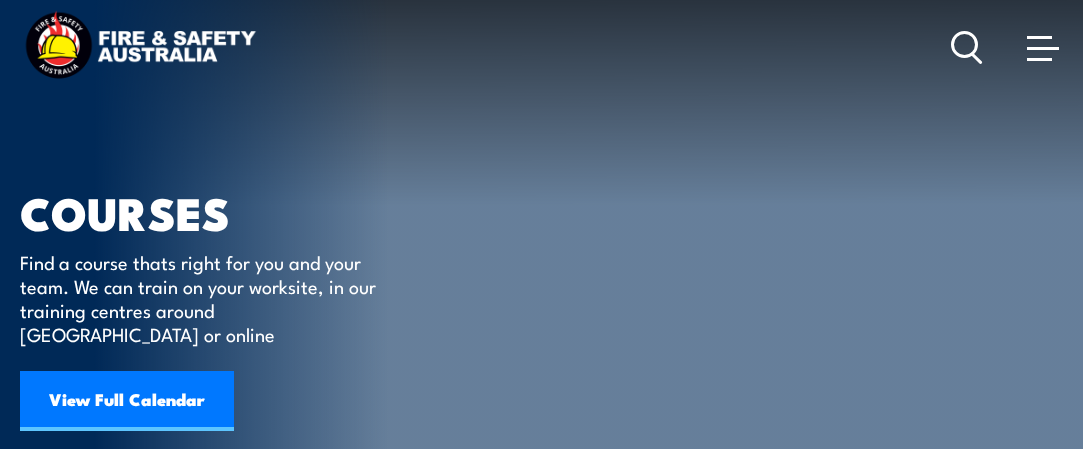 scroll, scrollTop: 0, scrollLeft: 0, axis: both 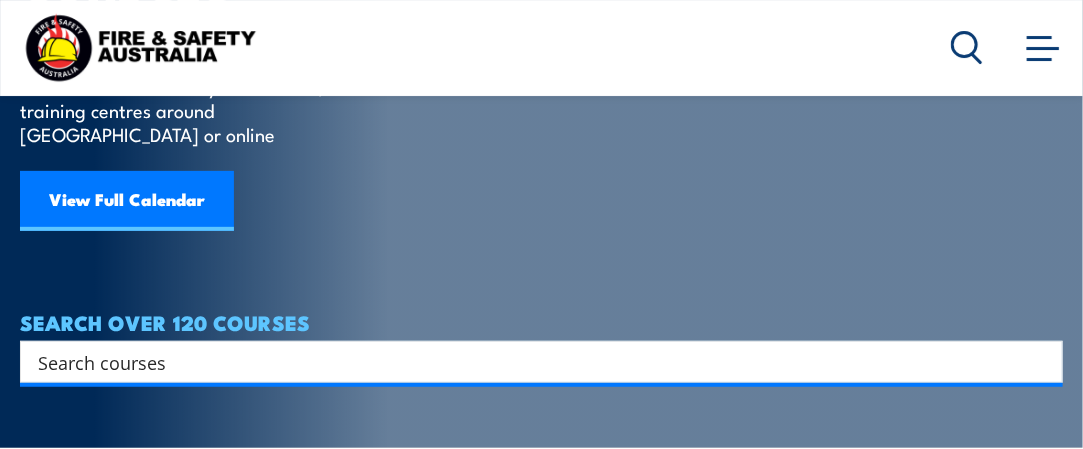 click at bounding box center (528, 362) 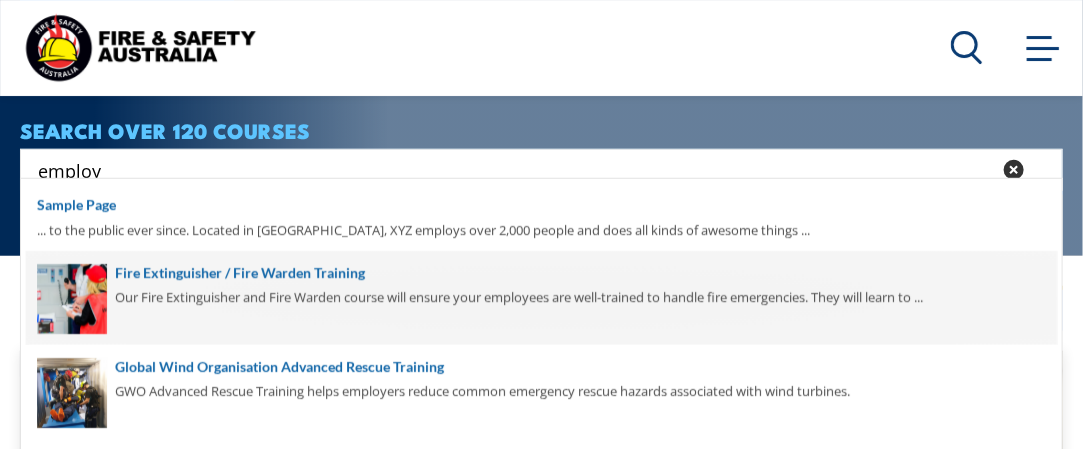 scroll, scrollTop: 400, scrollLeft: 0, axis: vertical 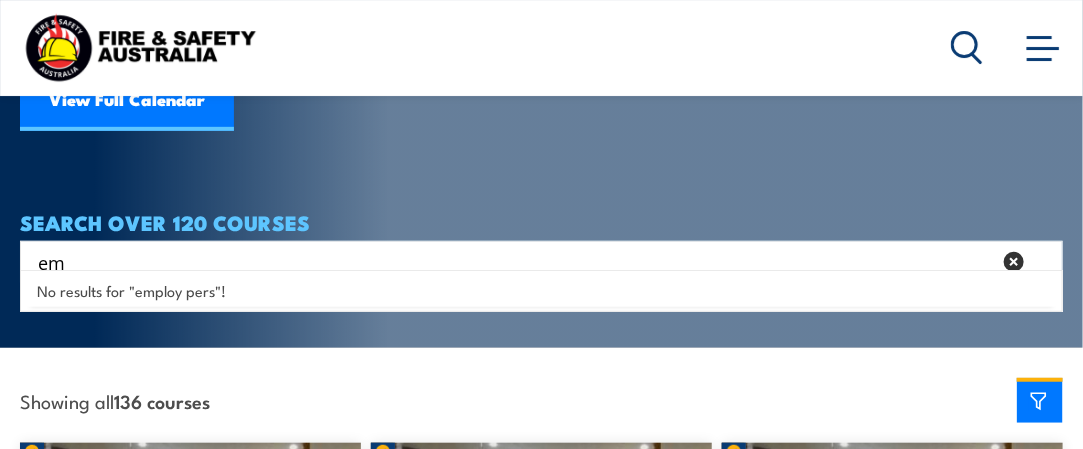 type on "e" 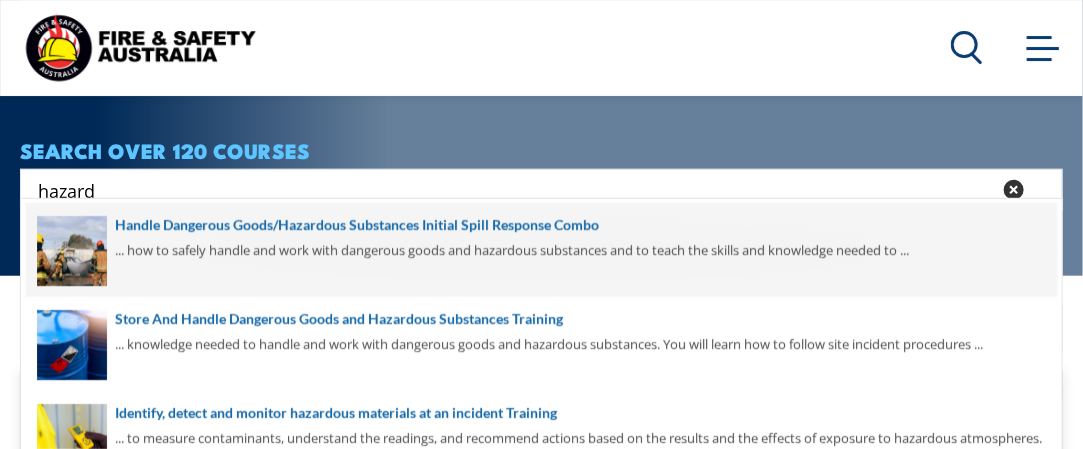 scroll, scrollTop: 400, scrollLeft: 0, axis: vertical 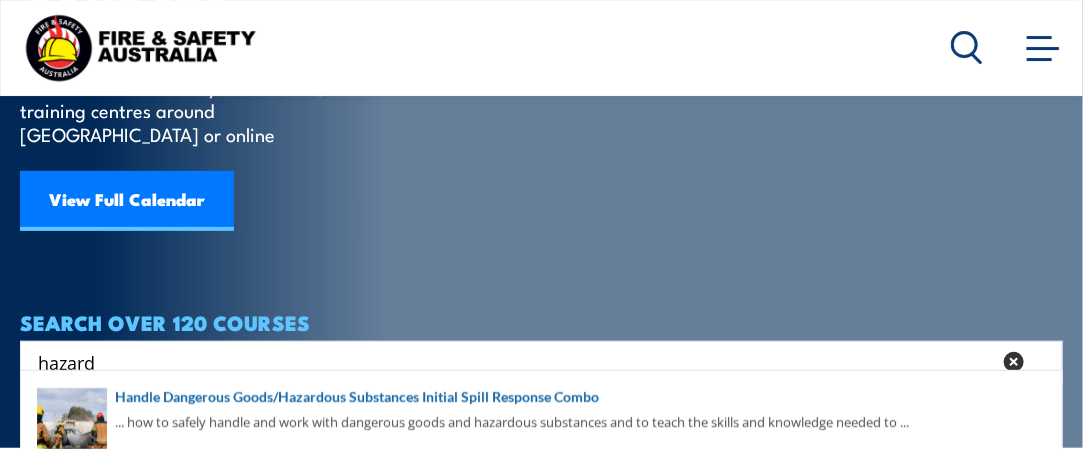 type on "hazard" 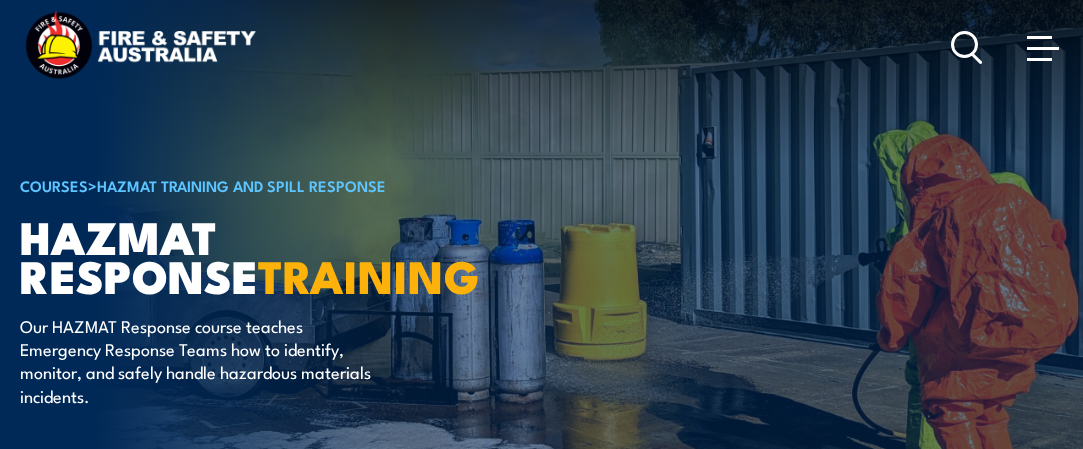 scroll, scrollTop: 41, scrollLeft: 0, axis: vertical 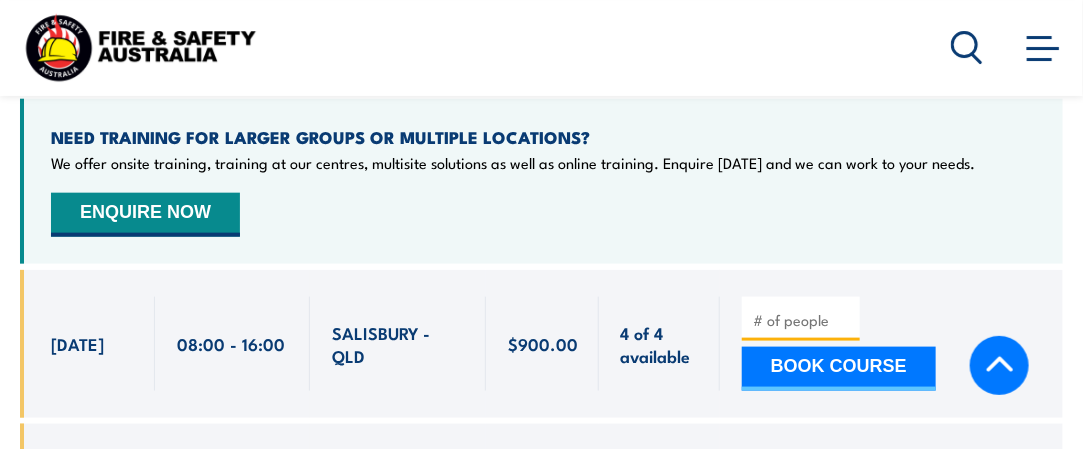 click 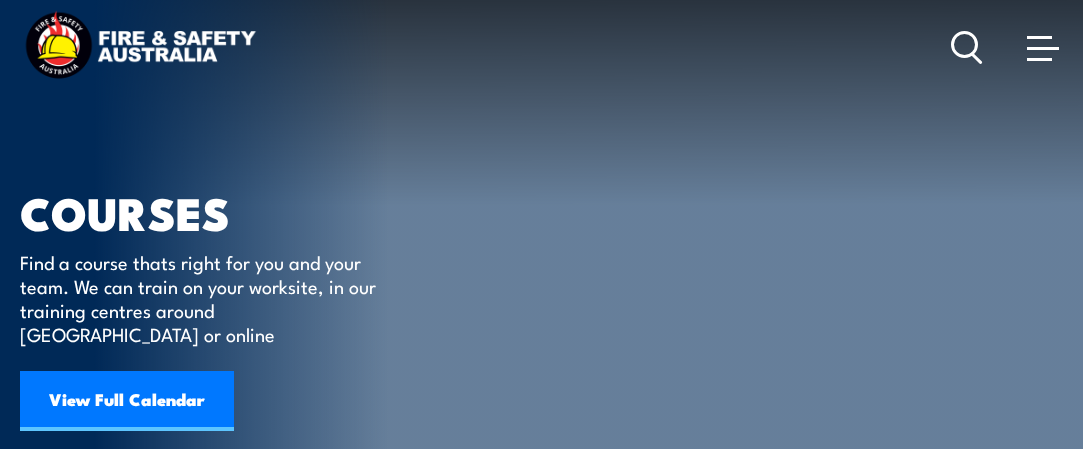 scroll, scrollTop: 0, scrollLeft: 0, axis: both 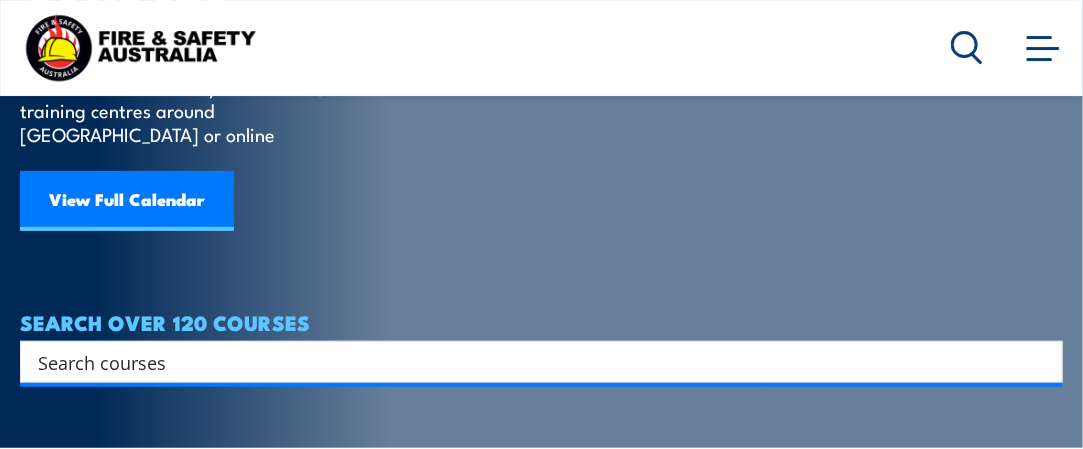 click at bounding box center (528, 362) 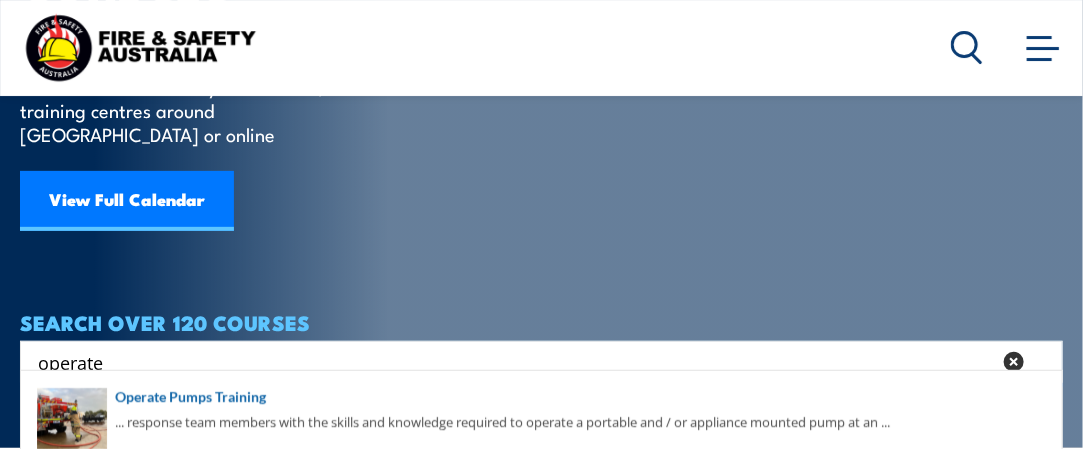 scroll, scrollTop: 300, scrollLeft: 0, axis: vertical 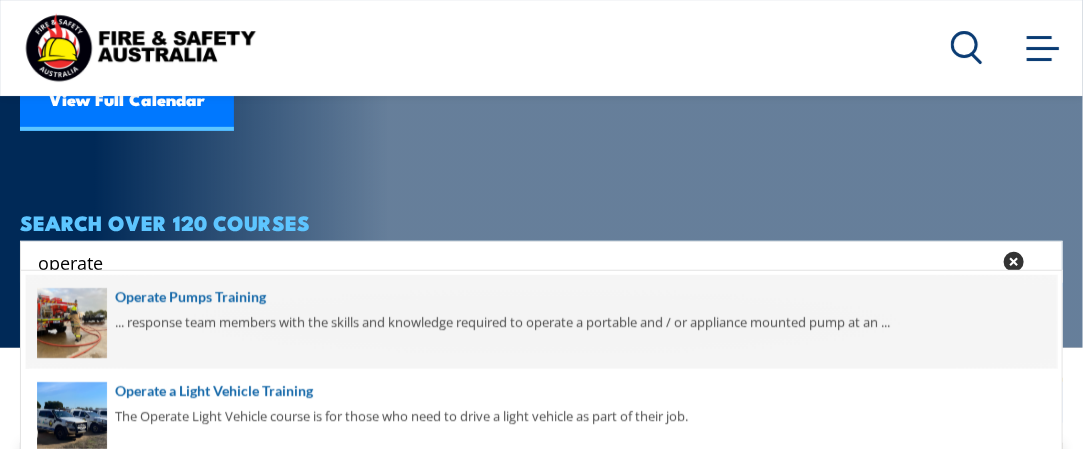 type on "operate" 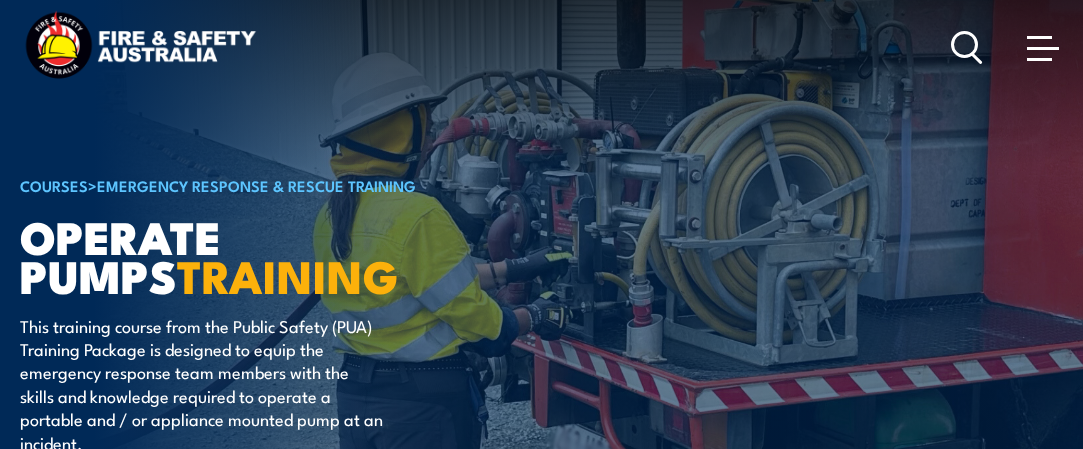 scroll, scrollTop: 0, scrollLeft: 0, axis: both 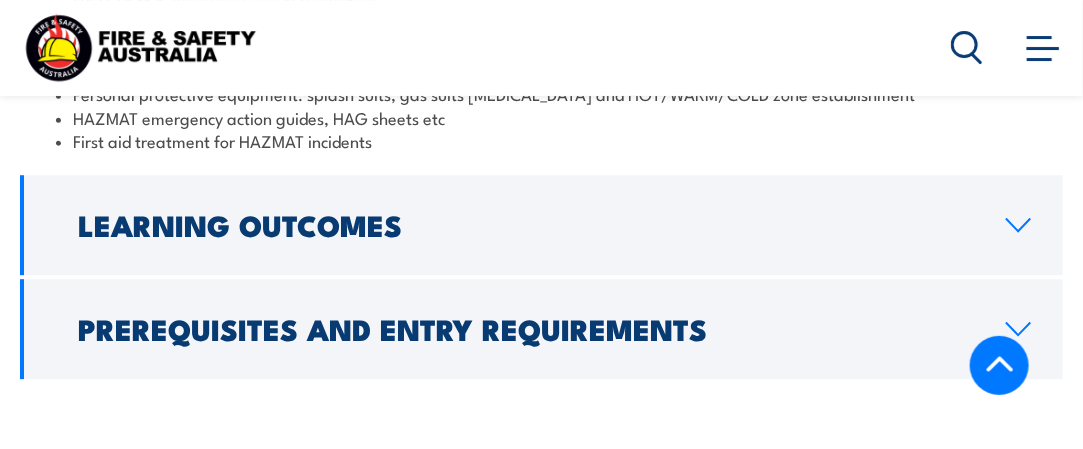 click 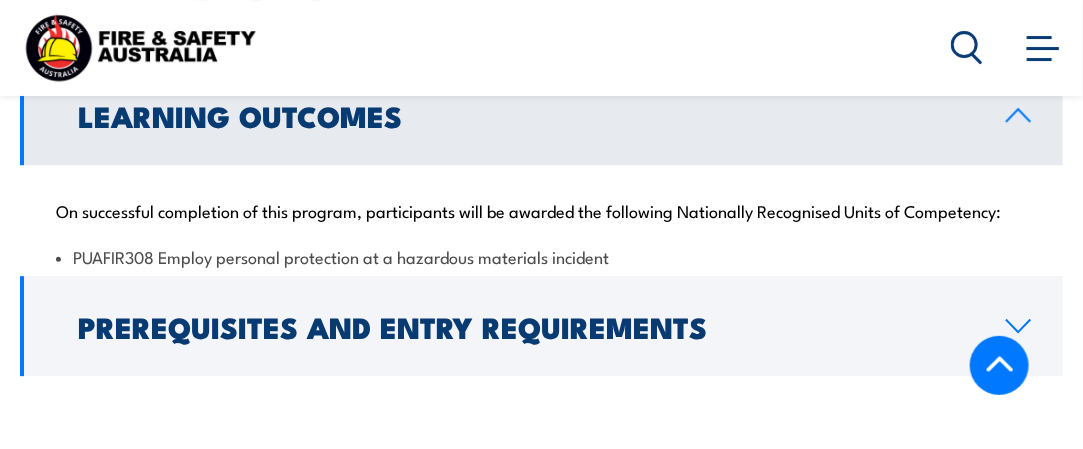 scroll, scrollTop: 1762, scrollLeft: 0, axis: vertical 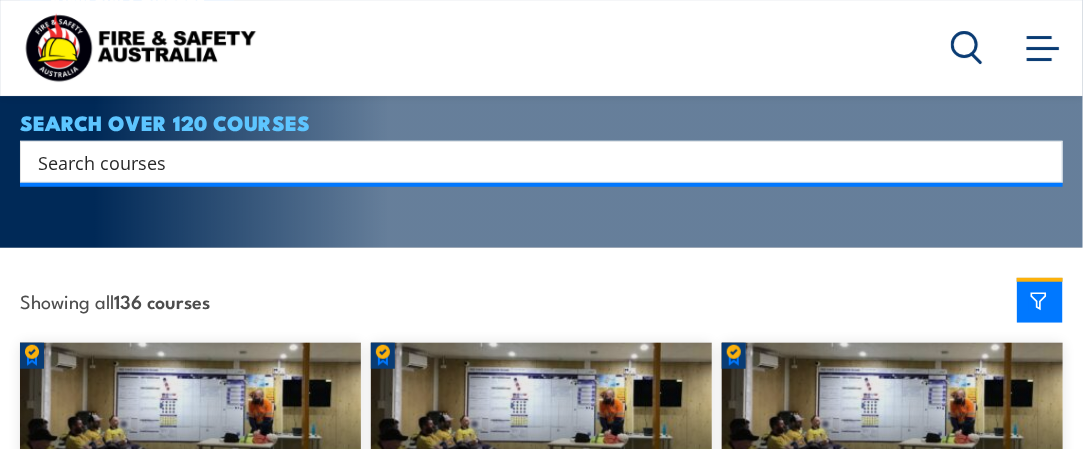 click at bounding box center (528, 162) 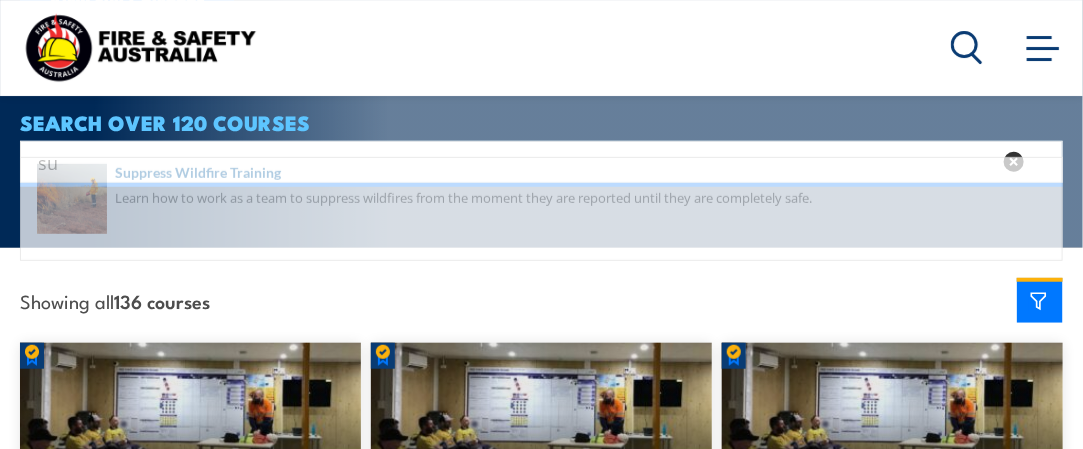 type on "s" 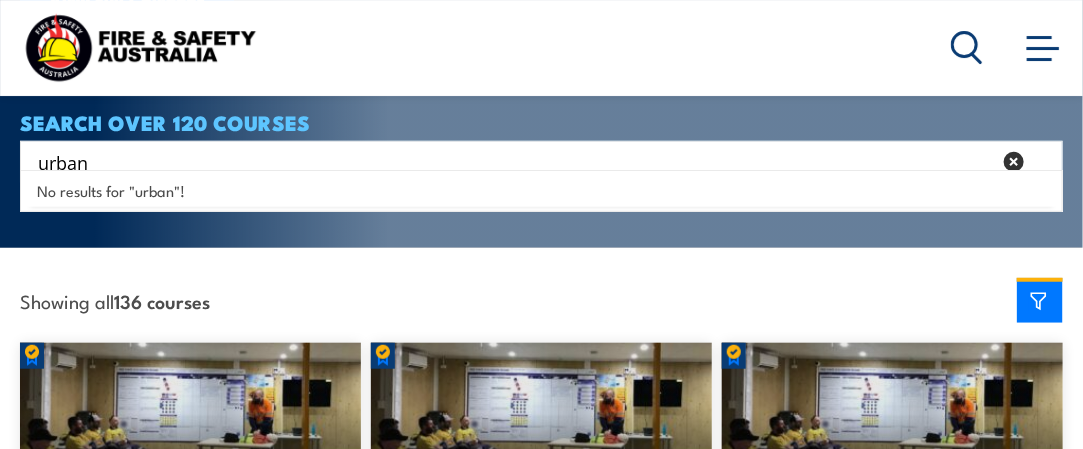 drag, startPoint x: 116, startPoint y: 133, endPoint x: 13, endPoint y: 151, distance: 104.56099 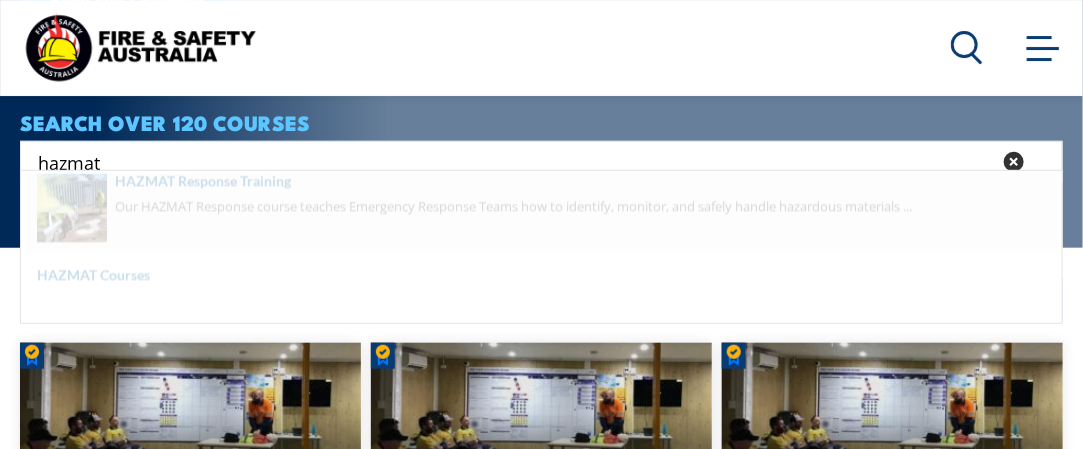 type on "hazmat" 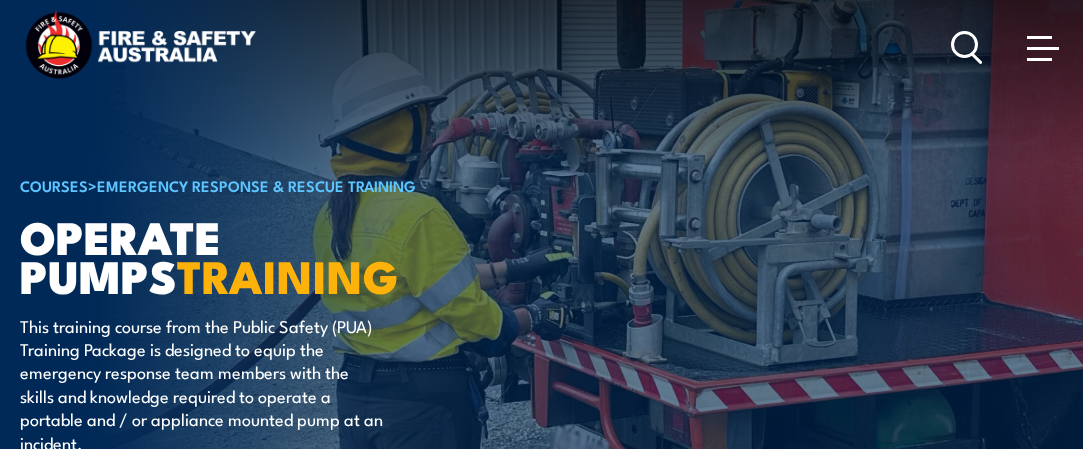 scroll, scrollTop: 0, scrollLeft: 0, axis: both 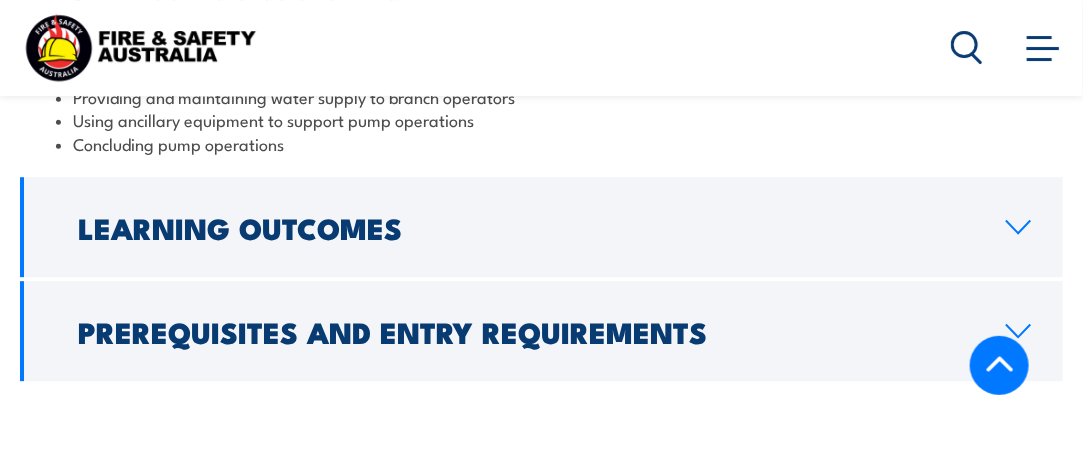 click on "Learning Outcomes" at bounding box center [541, 227] 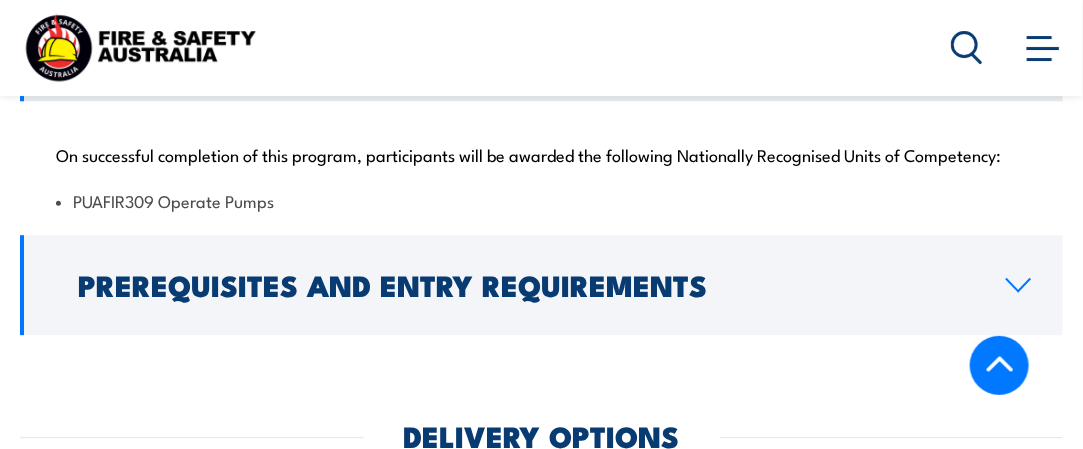 scroll, scrollTop: 1676, scrollLeft: 0, axis: vertical 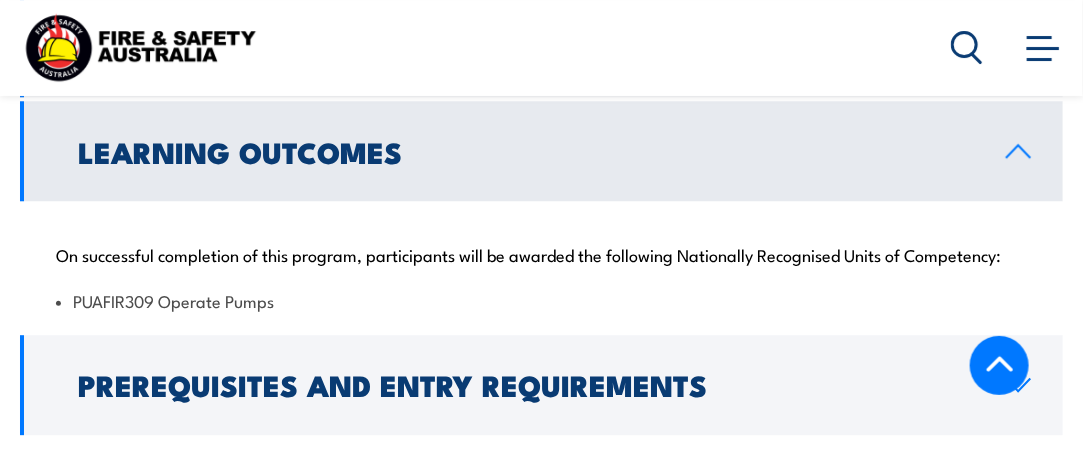 click 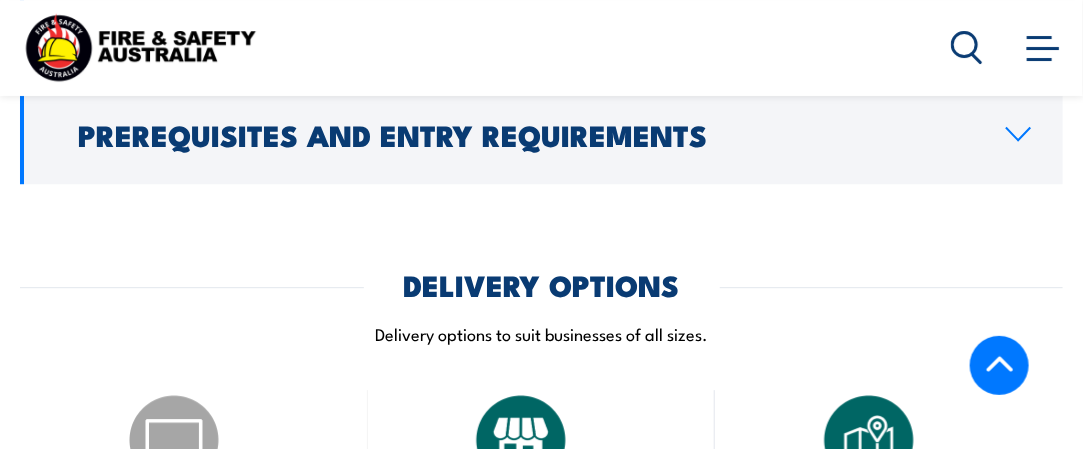 scroll, scrollTop: 1676, scrollLeft: 0, axis: vertical 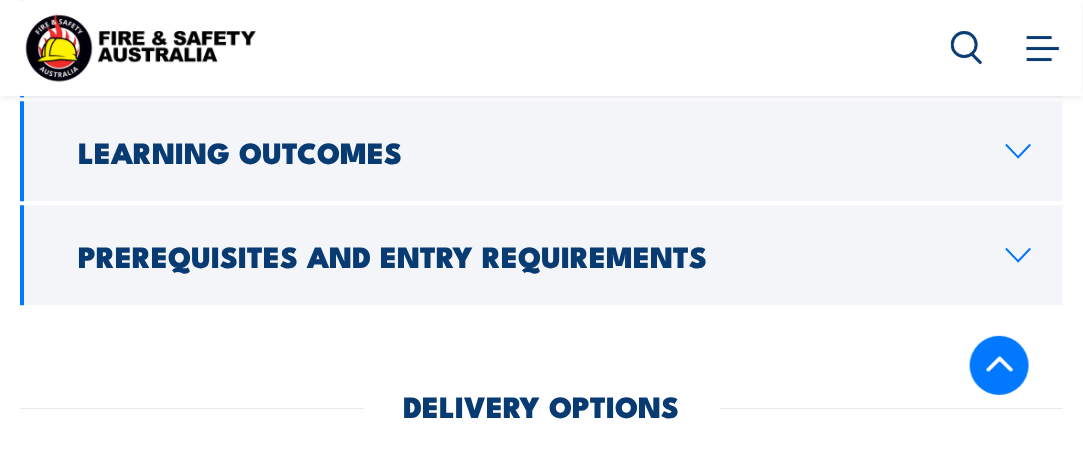 click on "Prerequisites and Entry Requirements" at bounding box center [526, 255] 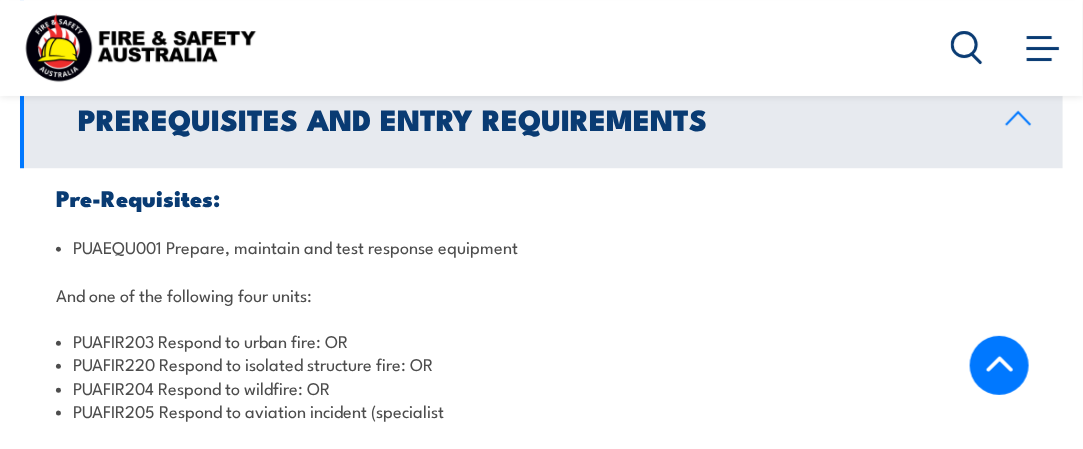 scroll, scrollTop: 1776, scrollLeft: 0, axis: vertical 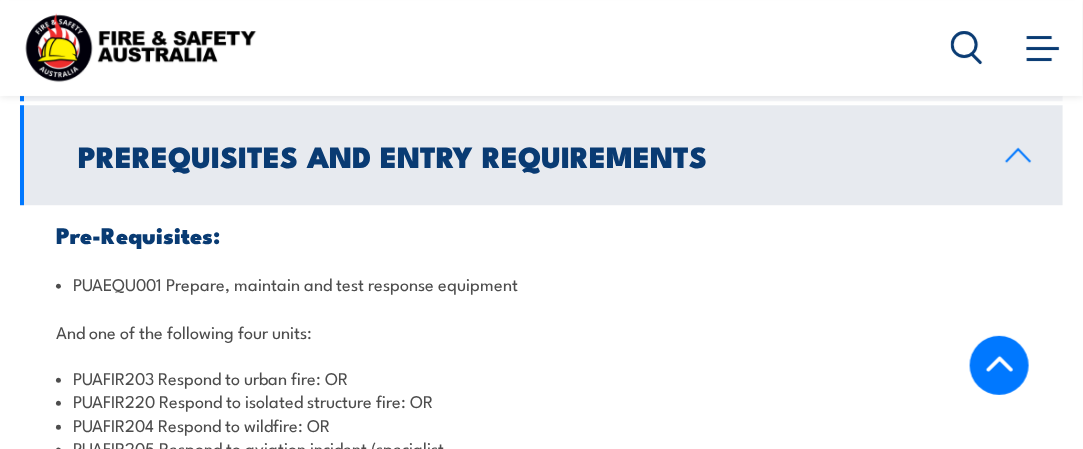 click on "Prerequisites and Entry Requirements" at bounding box center (541, 155) 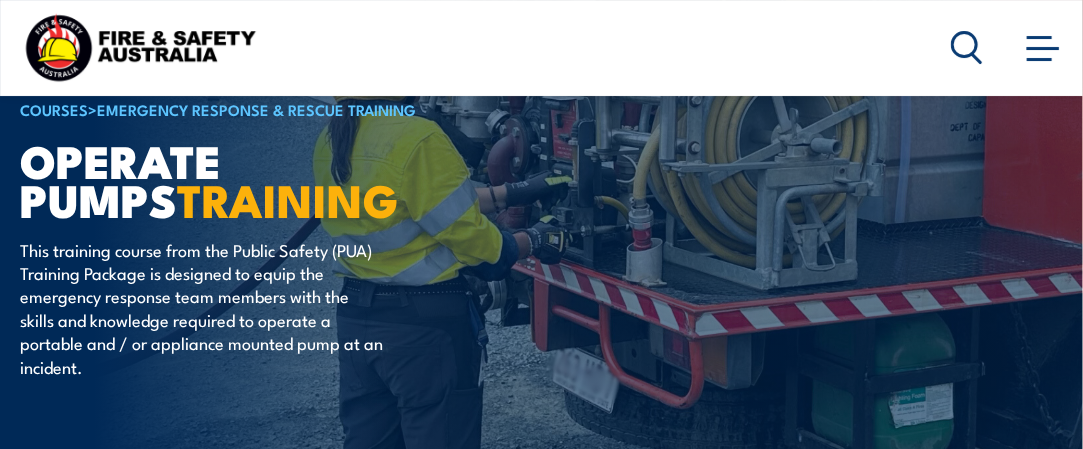 scroll, scrollTop: 0, scrollLeft: 0, axis: both 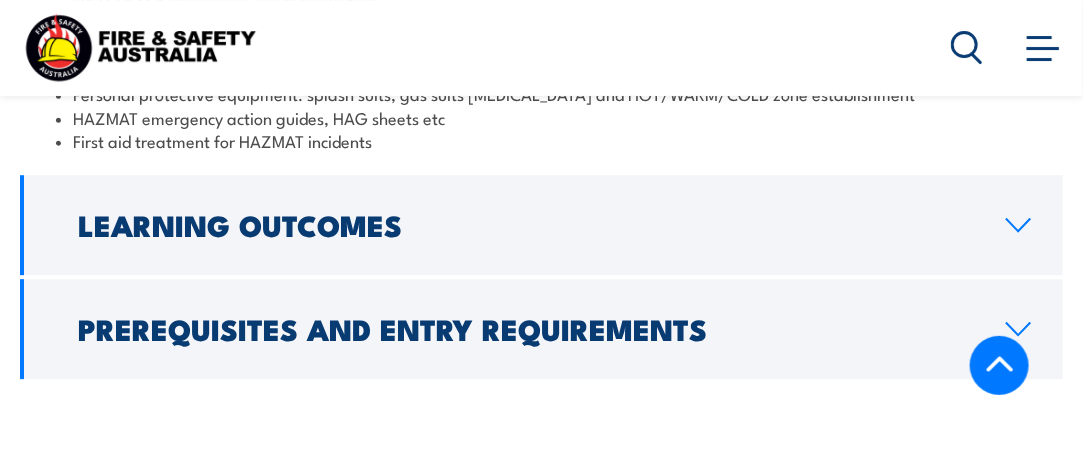 click on "Learning Outcomes" at bounding box center (526, 224) 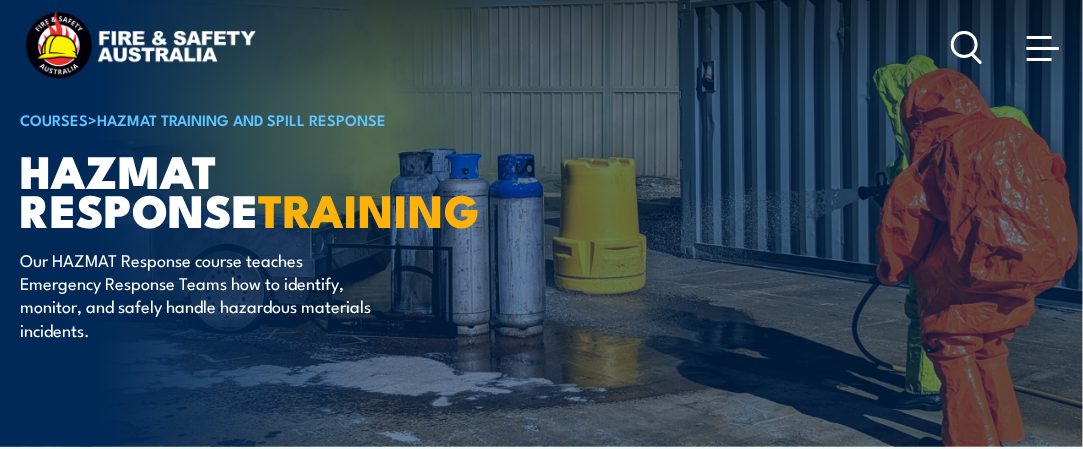 scroll, scrollTop: 0, scrollLeft: 0, axis: both 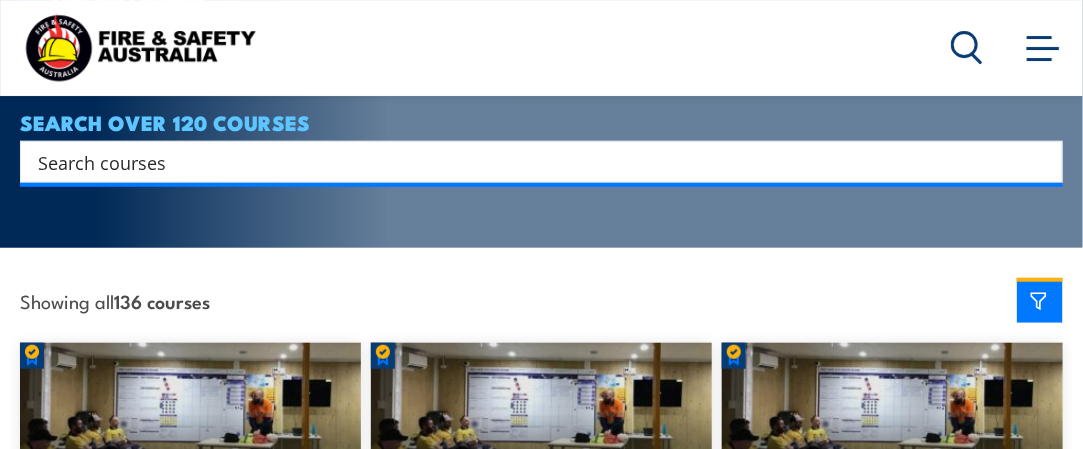 click at bounding box center [528, 162] 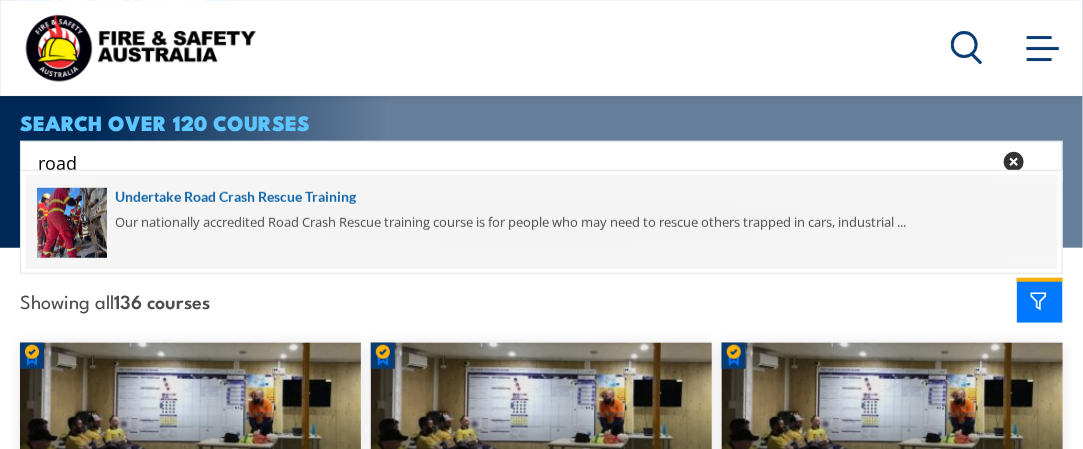 type on "road" 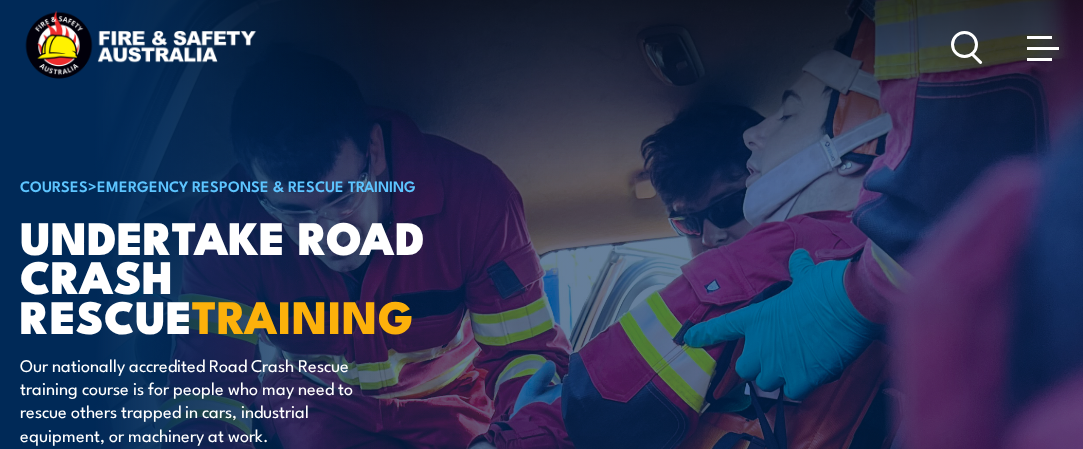 scroll, scrollTop: 0, scrollLeft: 0, axis: both 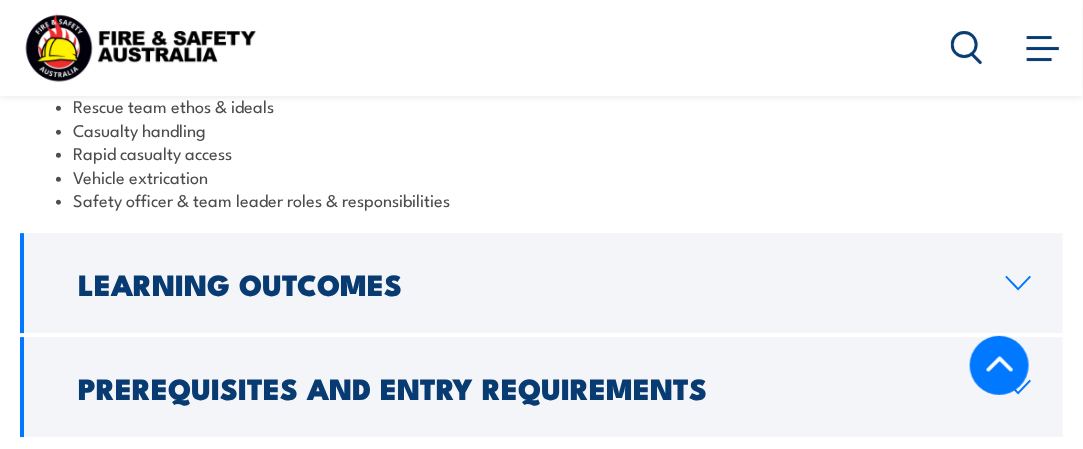 click on "Learning Outcomes" at bounding box center (526, 283) 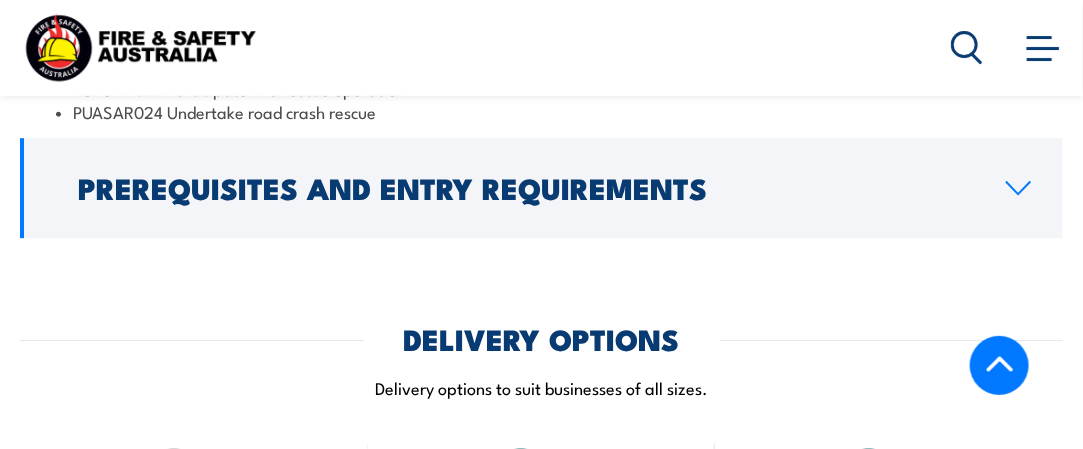 scroll, scrollTop: 1791, scrollLeft: 0, axis: vertical 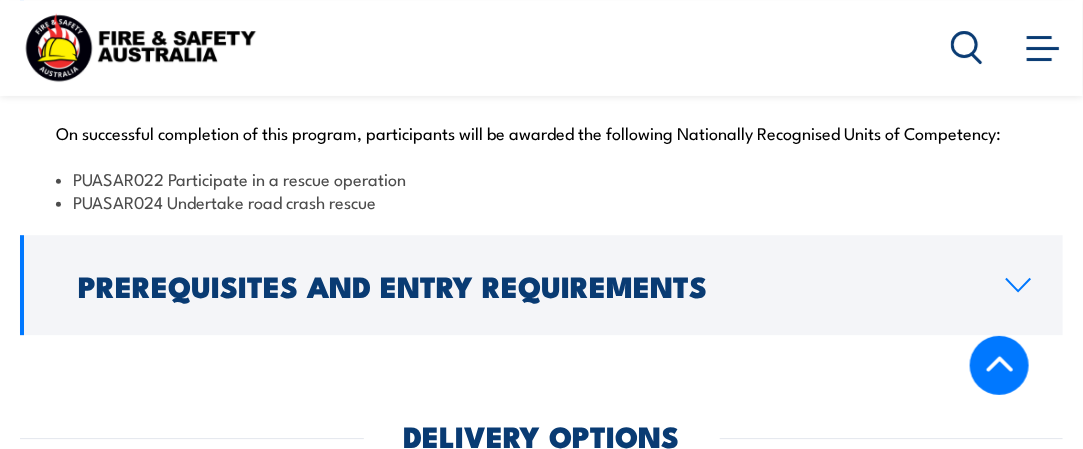 click on "PUASAR022 Participate in a rescue operation" at bounding box center [541, 178] 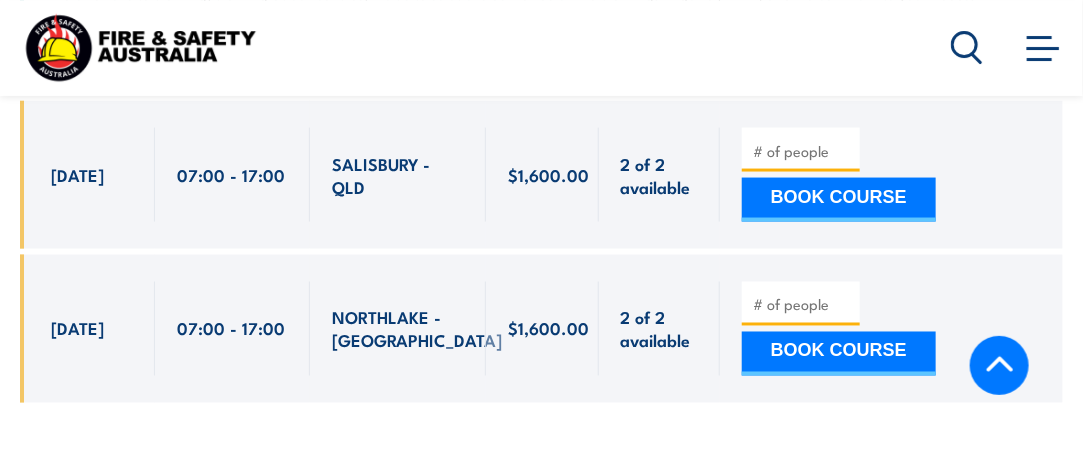 scroll, scrollTop: 3391, scrollLeft: 0, axis: vertical 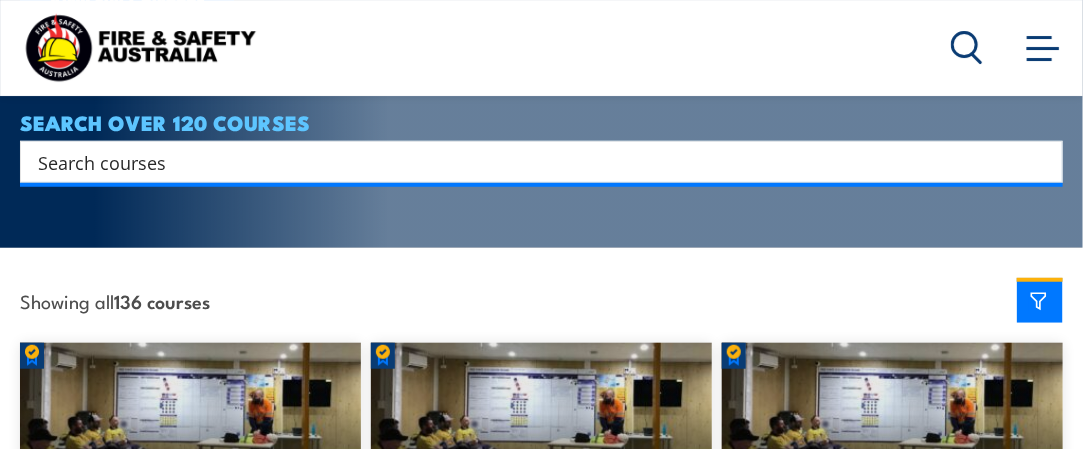 click at bounding box center (528, 162) 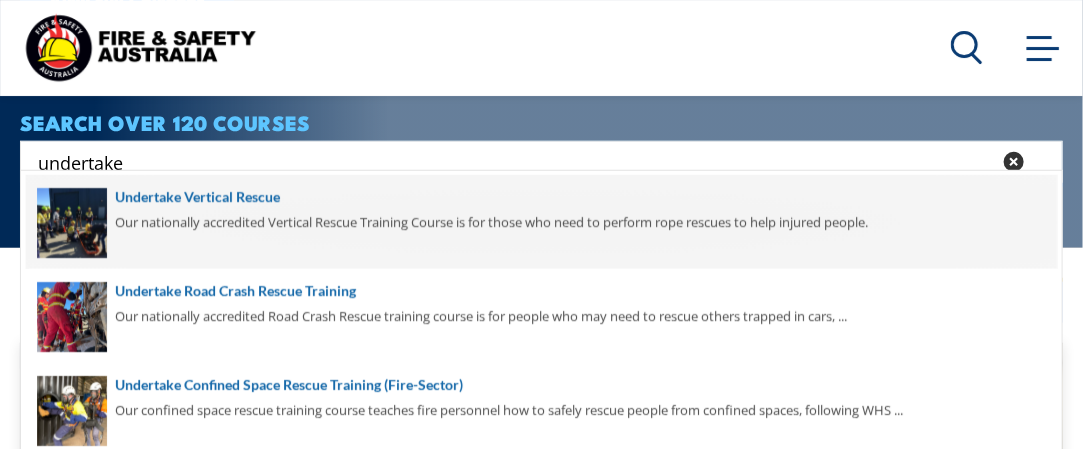 scroll, scrollTop: 94, scrollLeft: 0, axis: vertical 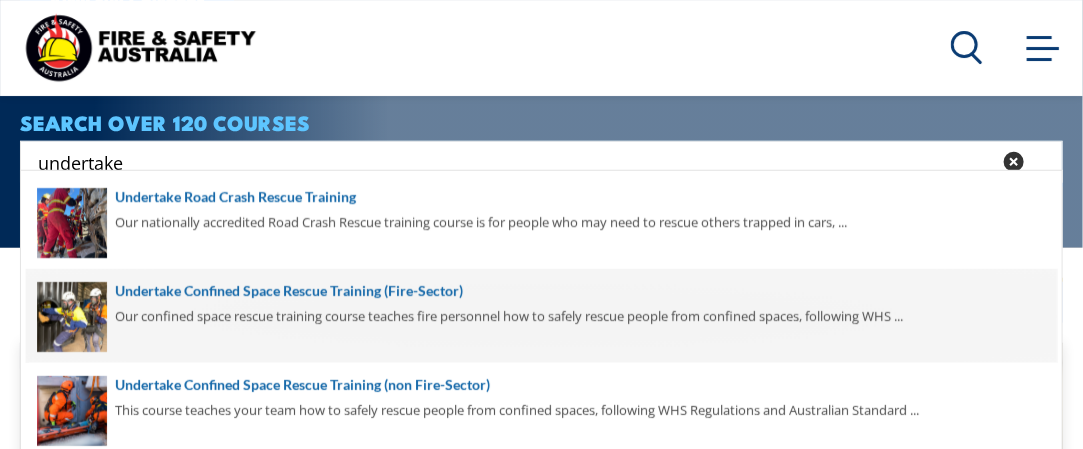 type on "undertake" 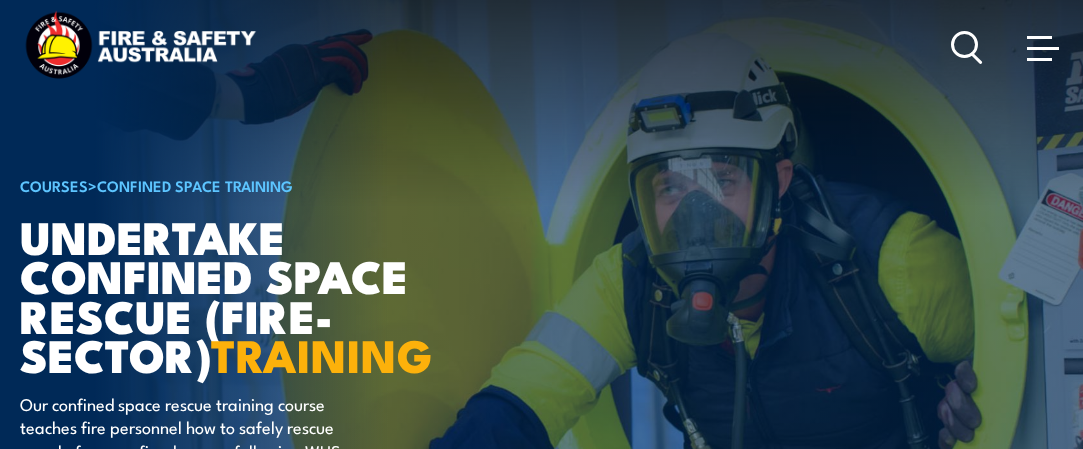 scroll, scrollTop: 0, scrollLeft: 0, axis: both 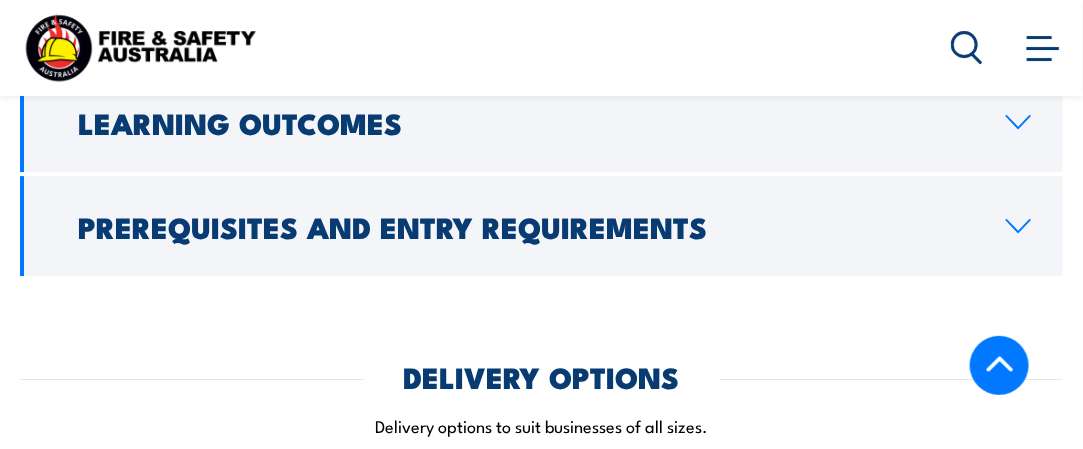 click on "Learning Outcomes" at bounding box center [541, 122] 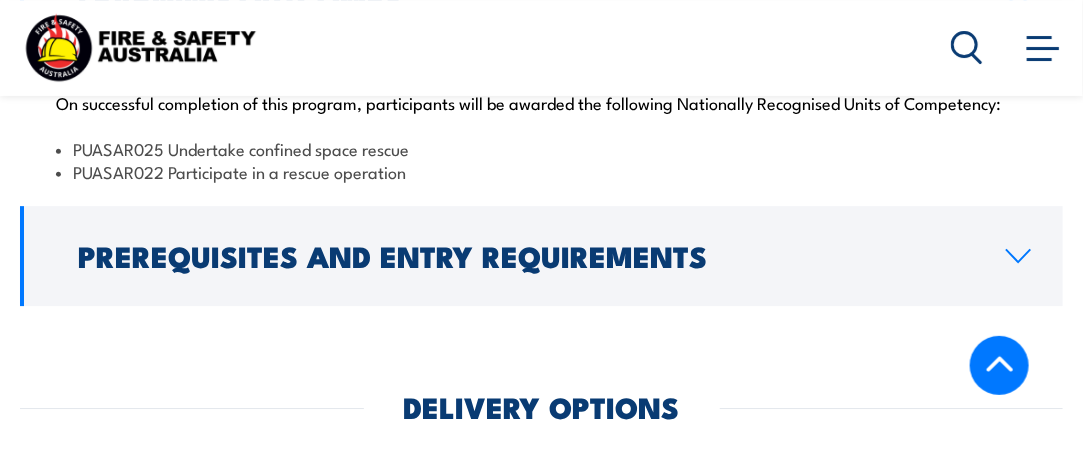 click on "Prerequisites and Entry Requirements" at bounding box center (526, 255) 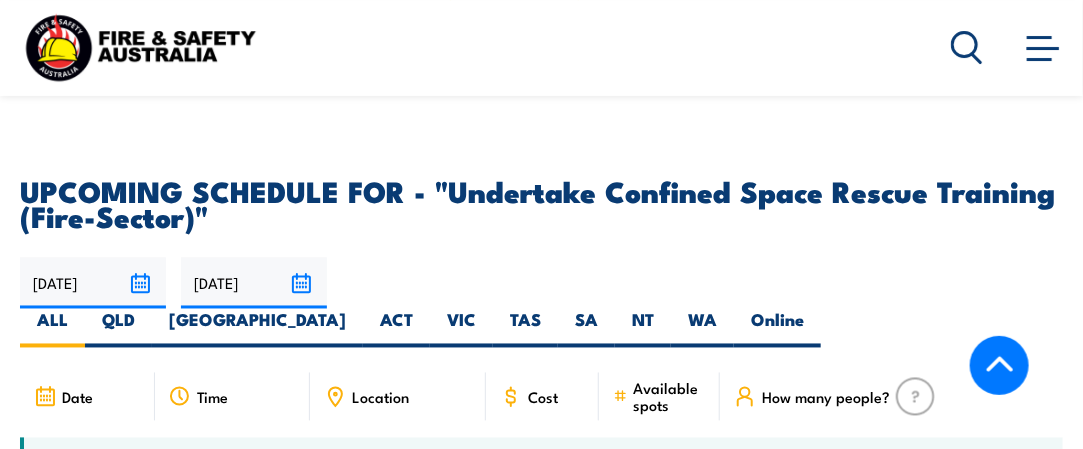 scroll, scrollTop: 3277, scrollLeft: 0, axis: vertical 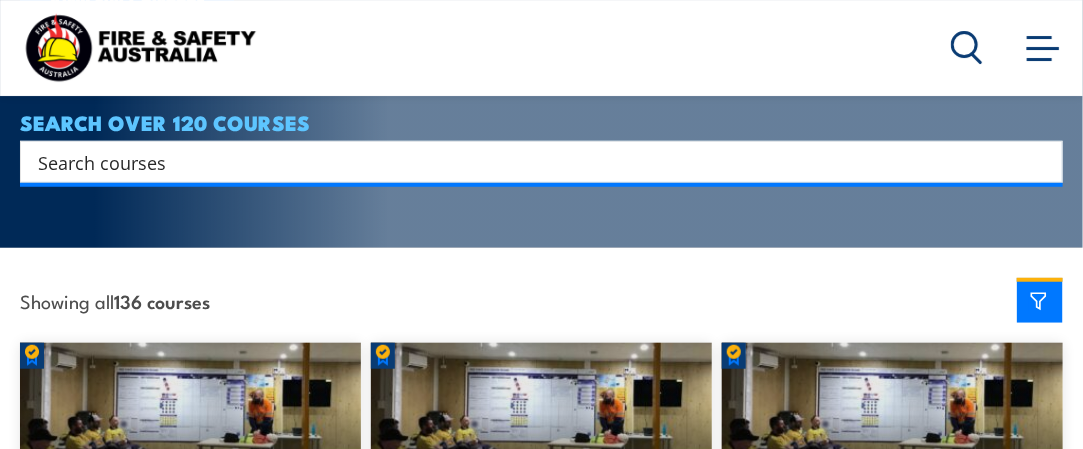 click at bounding box center (528, 162) 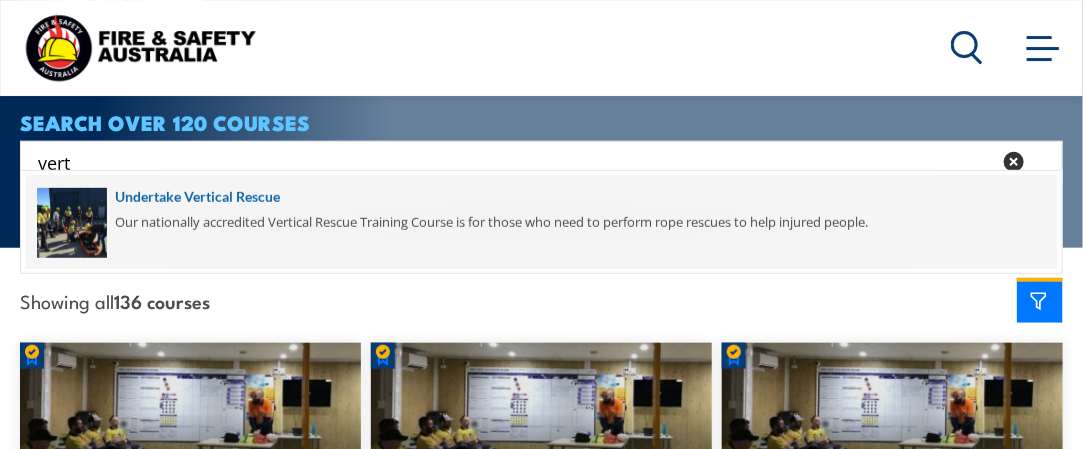 type on "vert" 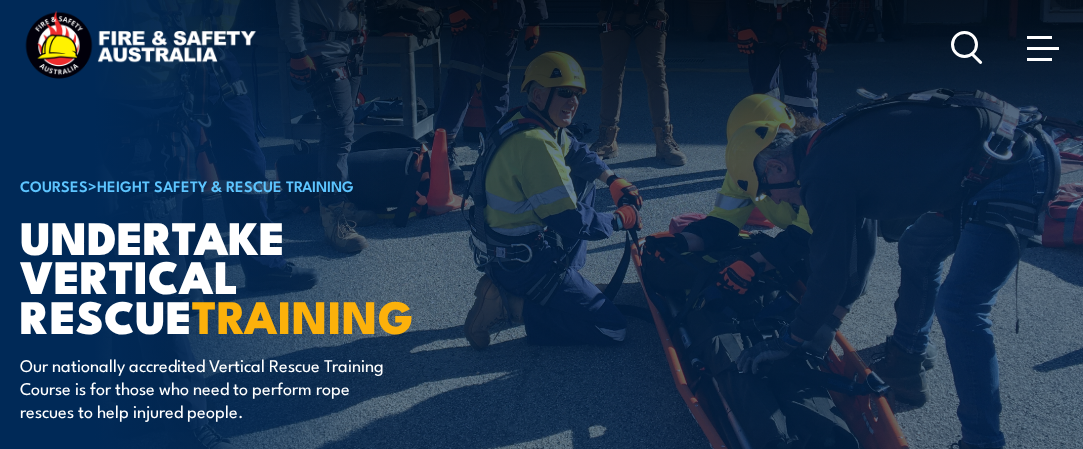 scroll, scrollTop: 0, scrollLeft: 0, axis: both 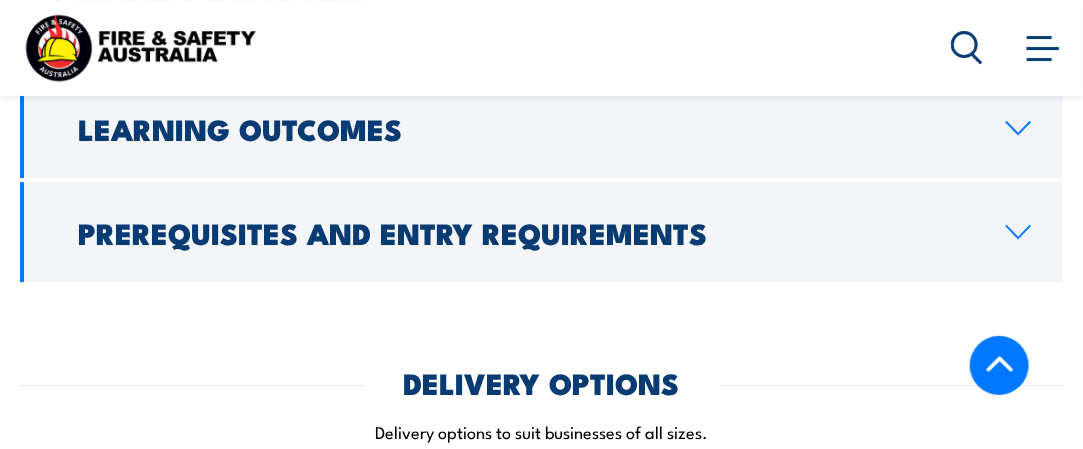 click on "Learning Outcomes" at bounding box center [541, 128] 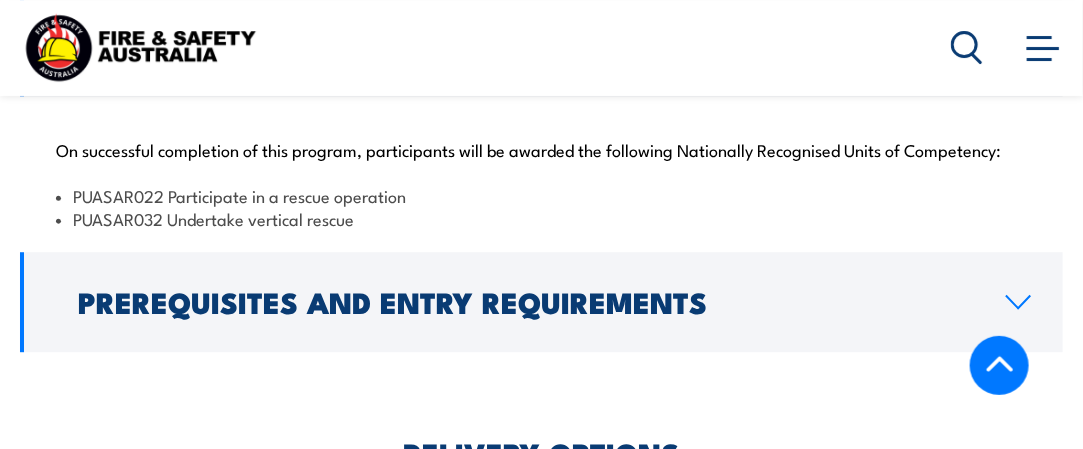 scroll, scrollTop: 1672, scrollLeft: 0, axis: vertical 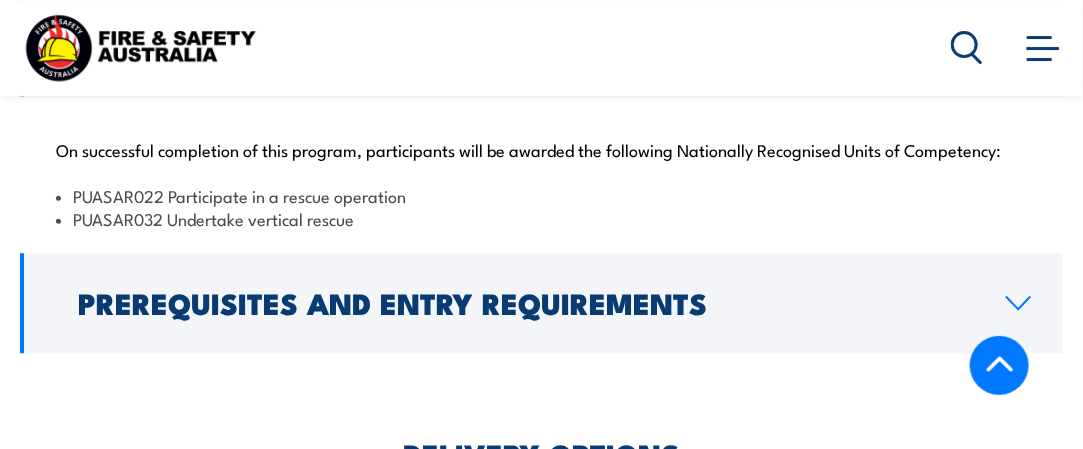 click on "Prerequisites and Entry Requirements" at bounding box center (526, 302) 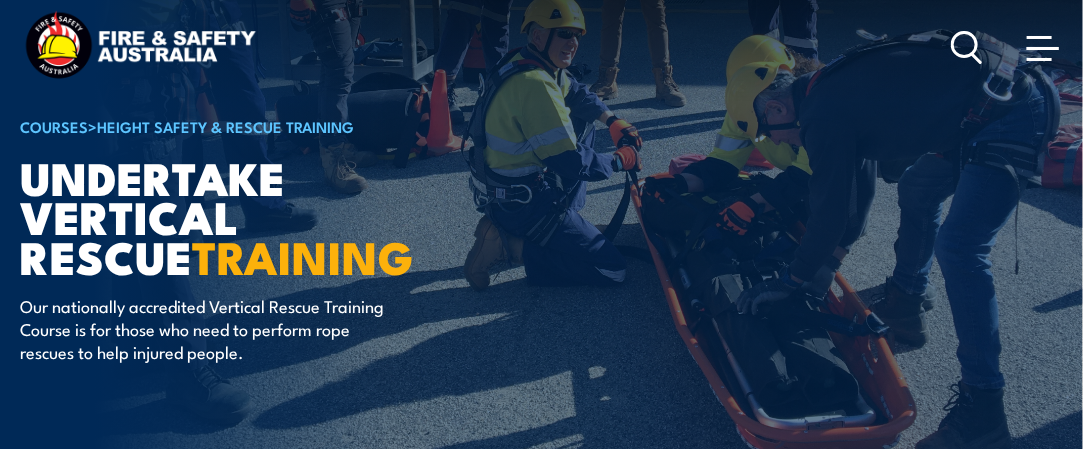 scroll, scrollTop: 0, scrollLeft: 0, axis: both 